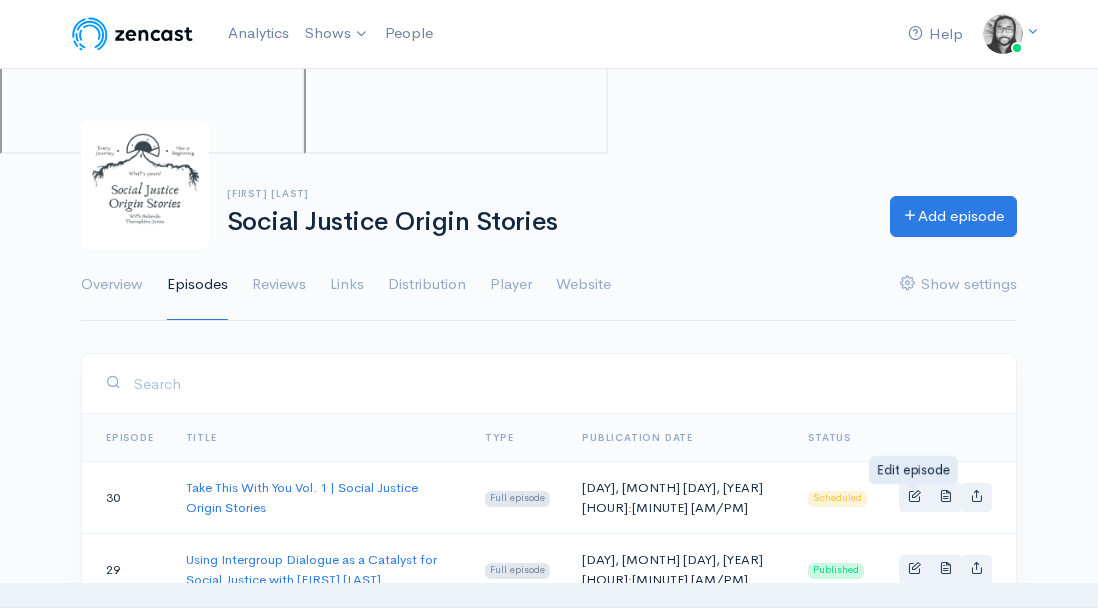 scroll, scrollTop: 0, scrollLeft: 0, axis: both 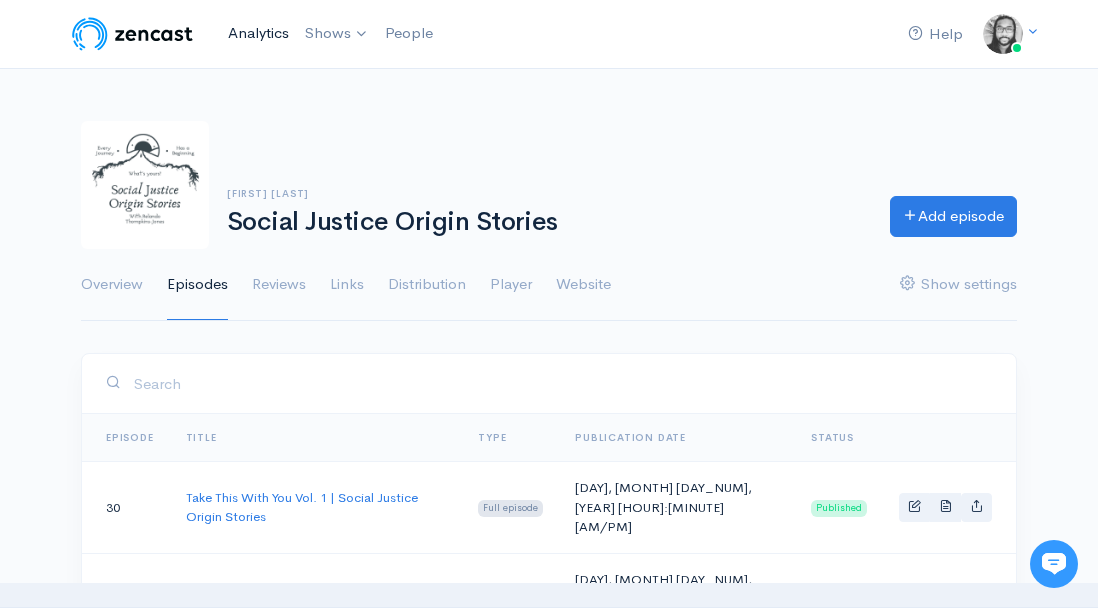 click on "Analytics" at bounding box center (258, 33) 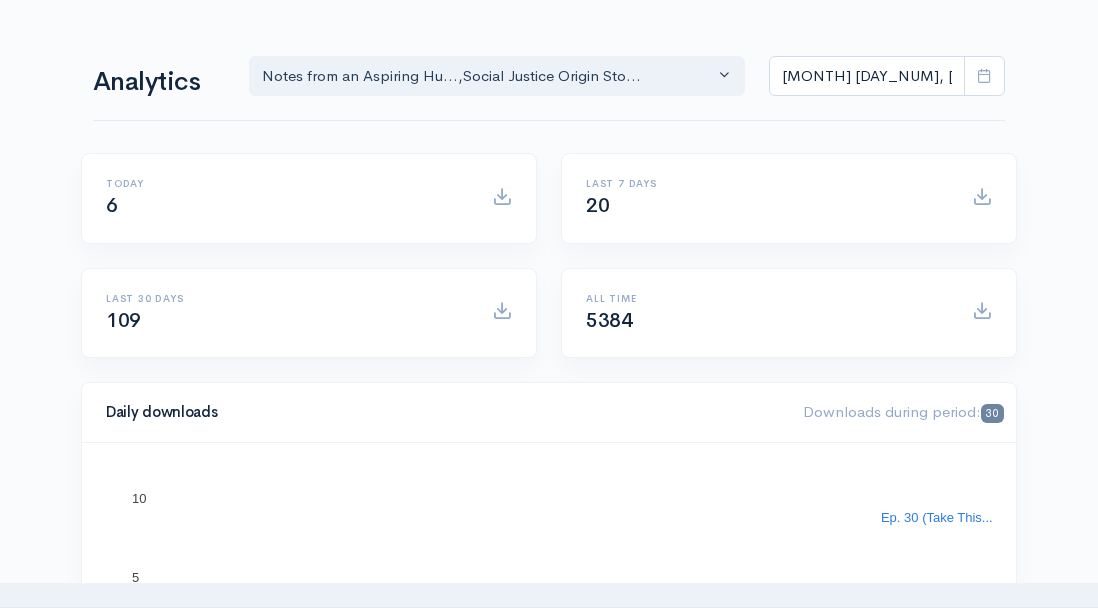 scroll, scrollTop: 0, scrollLeft: 0, axis: both 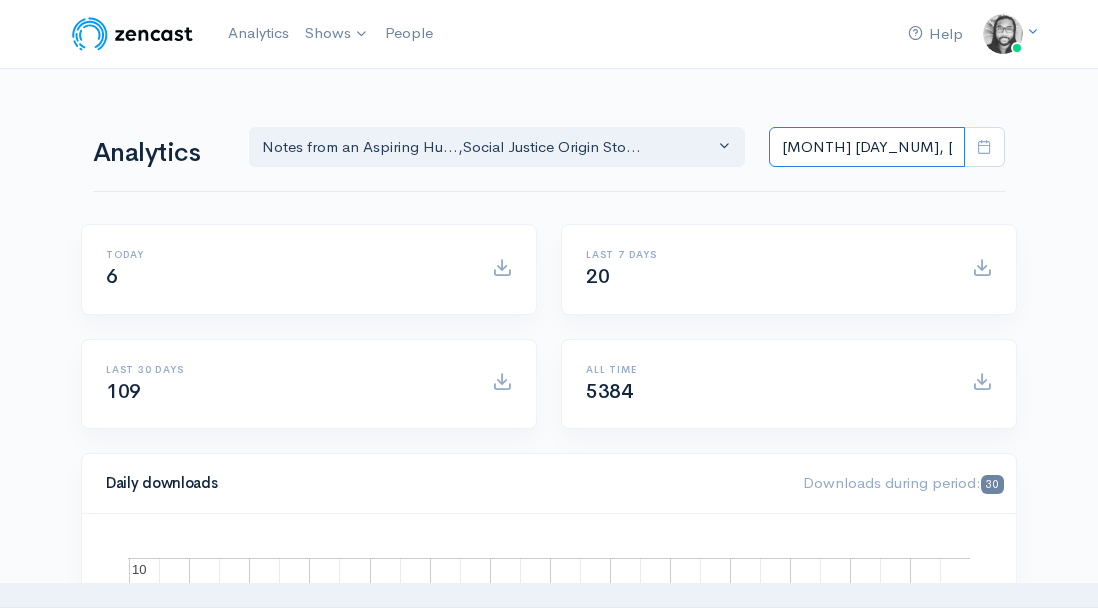click on "[MONTH] [DAY], [YEAR] - [MONTH] [DAY], [YEAR]" at bounding box center [867, 147] 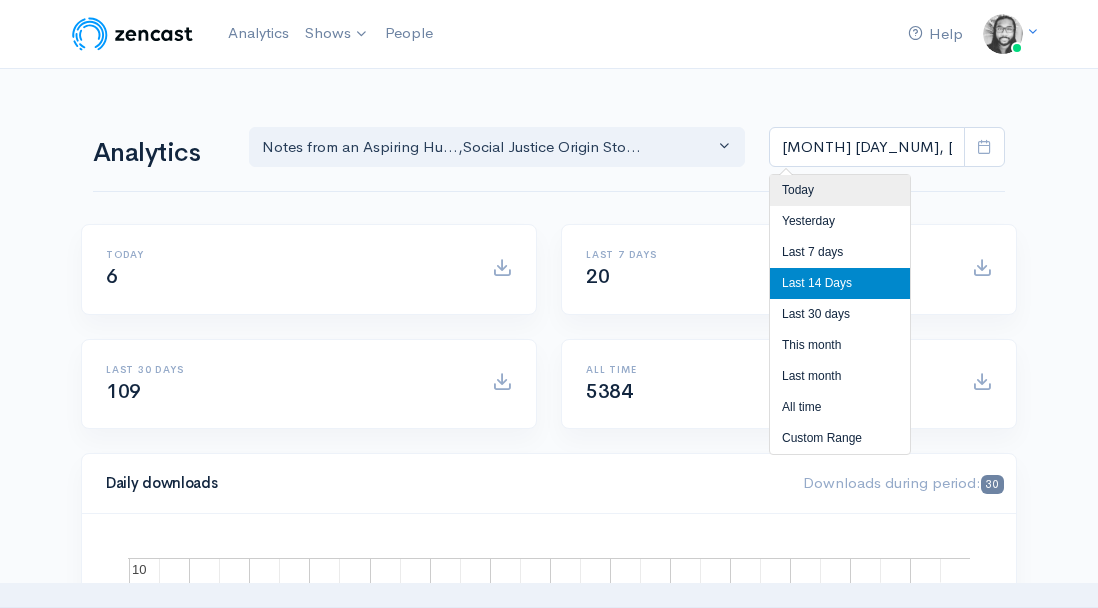 click on "Today" at bounding box center [840, 190] 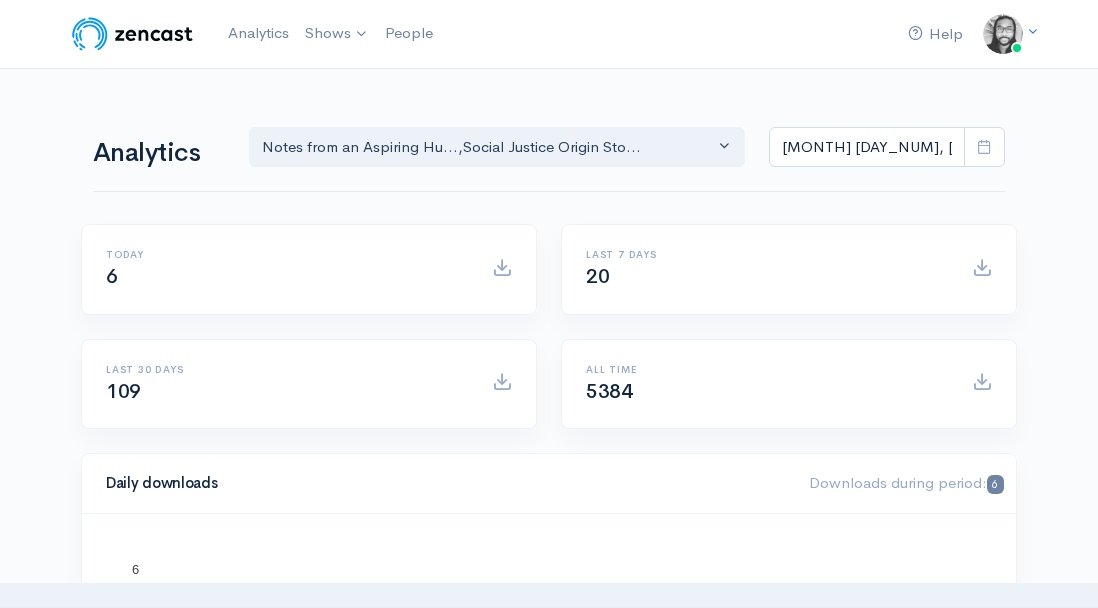 click on "Analytics
Notes from an Aspiring Hu... Social Justice Origin Sto... Notes from an Aspiring Hu... ,  Social Justice Origin Sto...     Jul 9, 2025 - Jul 9, 2025
Today
6
Last 7 days
20
Last 30 days
109
All time
5384
Daily downloads
Downloads during period:  6   11:30… 11:30:27 AM UTC-4 11:30… .100 .200 .300 .400 .500 .600 .700 .800 .200 .300 .400 .500 .600 .700 .800 .900 5 5 6 6 Ep. 30 (Take This...) .950
Recent episodes
4 4.5 5 5.5 6 Ep. 30 6
Popular episodes
Latest episode:  6   4 4.5 5 5.5 6 Ep. 30 6
Episodes breakdown
Season Number Episode Number Episode Title Podcast Title Publication Date 1" at bounding box center [549, 1292] 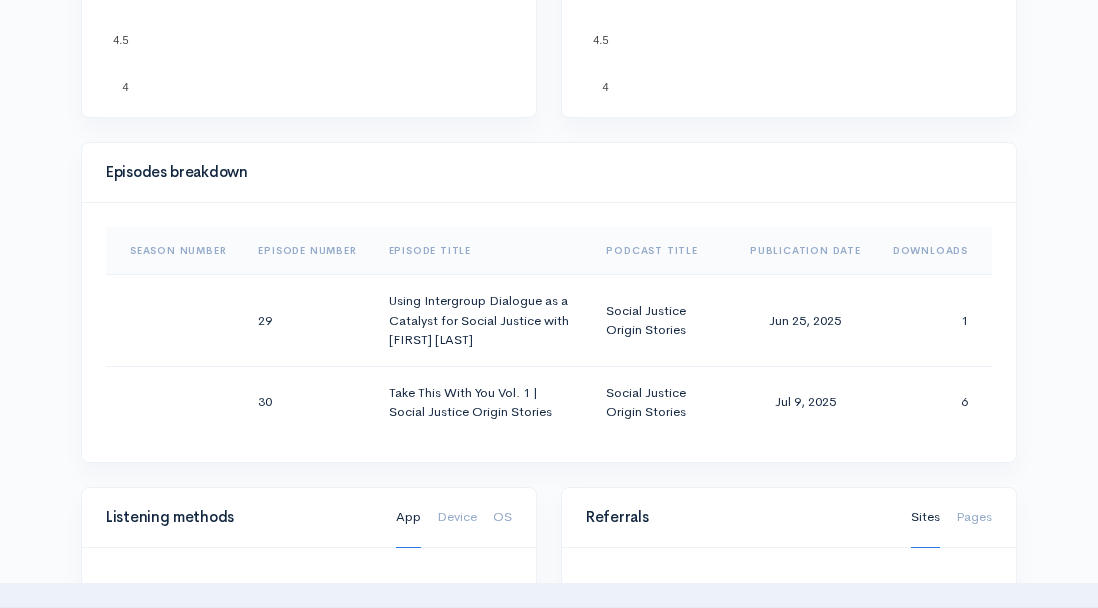 scroll, scrollTop: 1005, scrollLeft: 0, axis: vertical 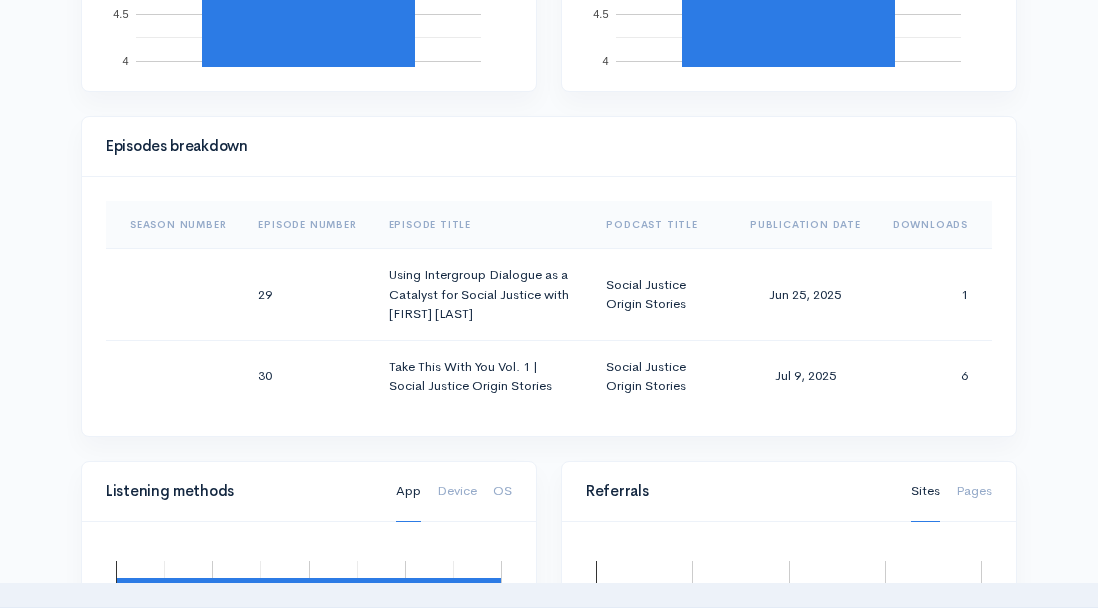 click on "Episodes breakdown
Season Number Episode Number Episode Title Podcast Title Publication Date Downloads   29 Using Intergroup Dialogue as a Catalyst for Social Justice with Kelly Maxwell Social Justice Origin Stories Jun 25, 2025 1   30 Take This With You Vol. 1 | Social Justice Origin Stories Social Justice Origin Stories Jul 9, 2025 6" at bounding box center (549, 288) 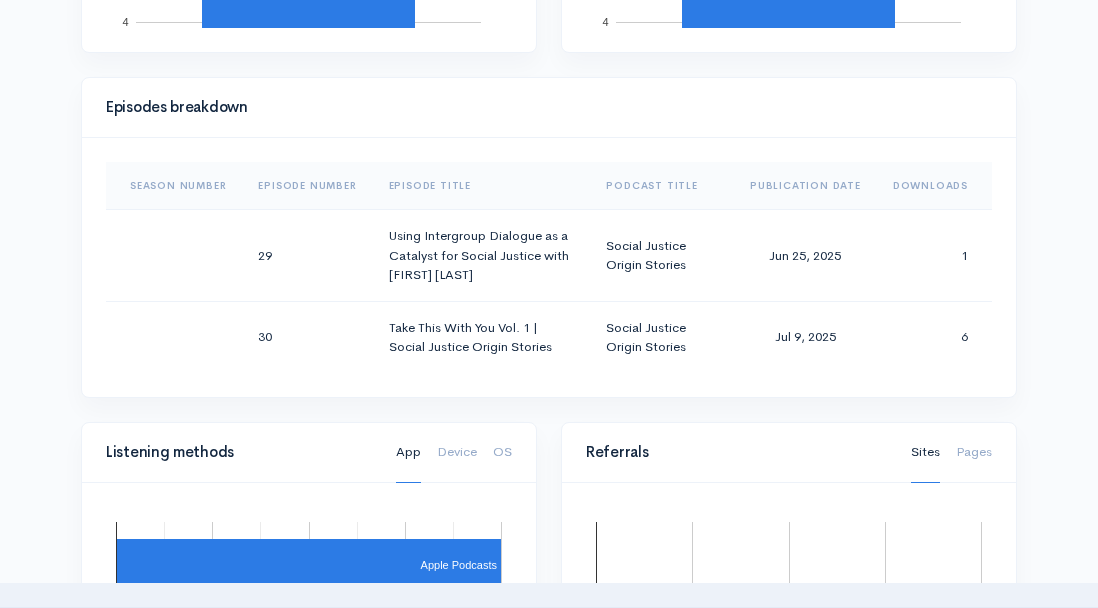 scroll, scrollTop: 1070, scrollLeft: 0, axis: vertical 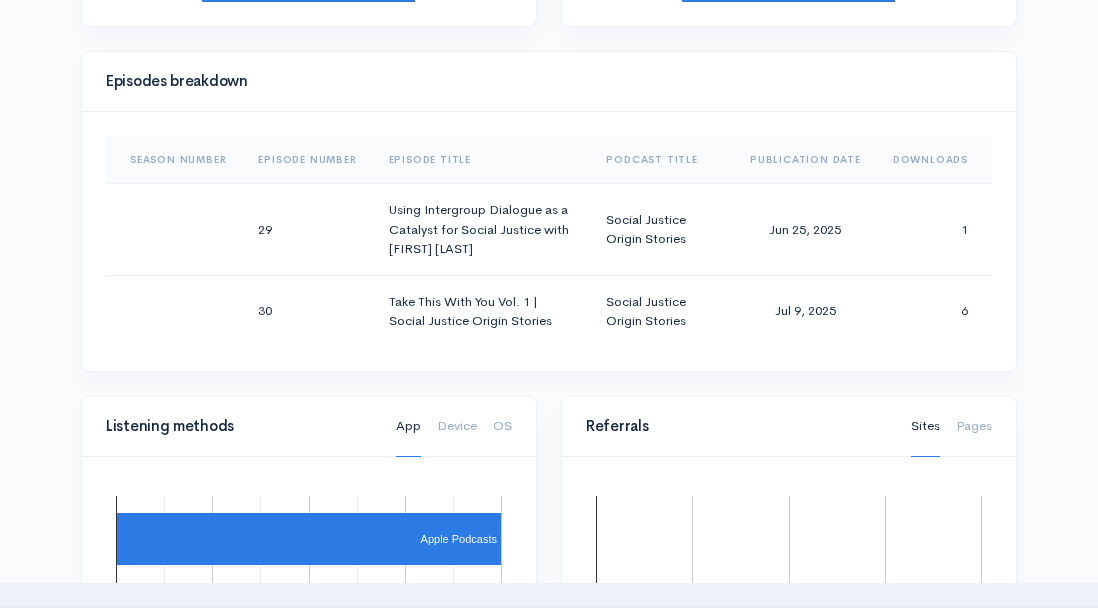 click on "Help
Notifications
View all
Your profile   Team settings     Default team   Current     Logout
Analytics
Shows
Social Justice Origin Stories
Notes from an Aspiring Humanitarian
Add a new show
People
Analytics
Notes from an Aspiring Hu... Social Justice Origin Sto... Notes from an Aspiring Hu... ,  Social Justice Origin Sto...     Jul 9, 2025 - Jul 9, 2025
Today
6
Last 7 days
20
Last 30 days
109
All time
5384       6   5" at bounding box center (549, 203) 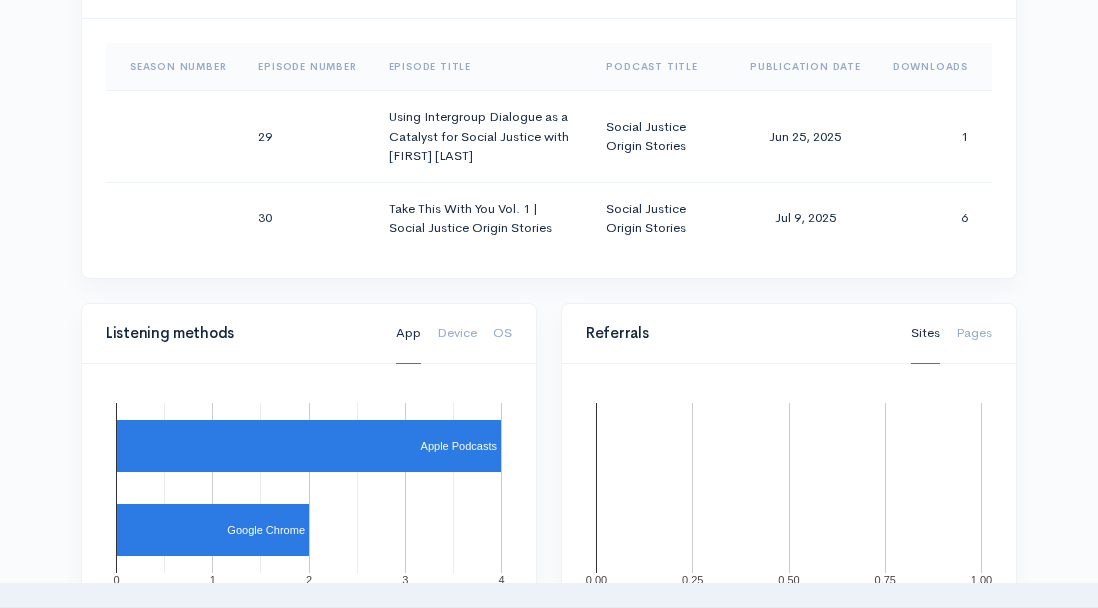scroll, scrollTop: 1189, scrollLeft: 0, axis: vertical 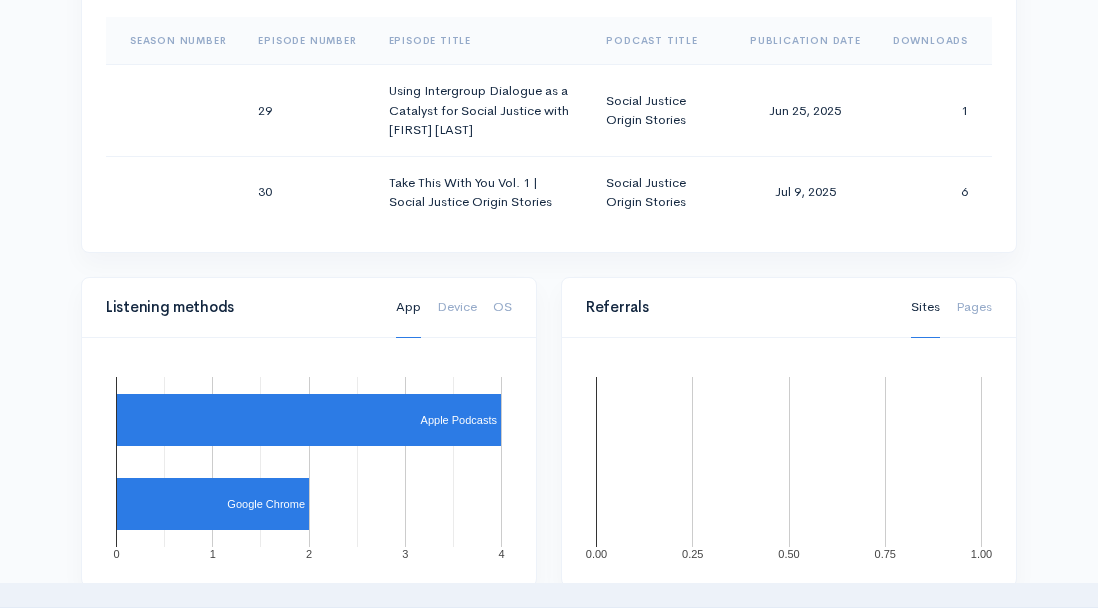 click on "Help
Notifications
View all
Your profile   Team settings     Default team   Current     Logout
Analytics
Shows
Social Justice Origin Stories
Notes from an Aspiring Humanitarian
Add a new show
People
Analytics
Notes from an Aspiring Hu... Social Justice Origin Sto... Notes from an Aspiring Hu... ,  Social Justice Origin Sto...     Jul 9, 2025 - Jul 9, 2025
Today
6
Last 7 days
20
Last 30 days
109
All time
5384       6   5" at bounding box center [549, 84] 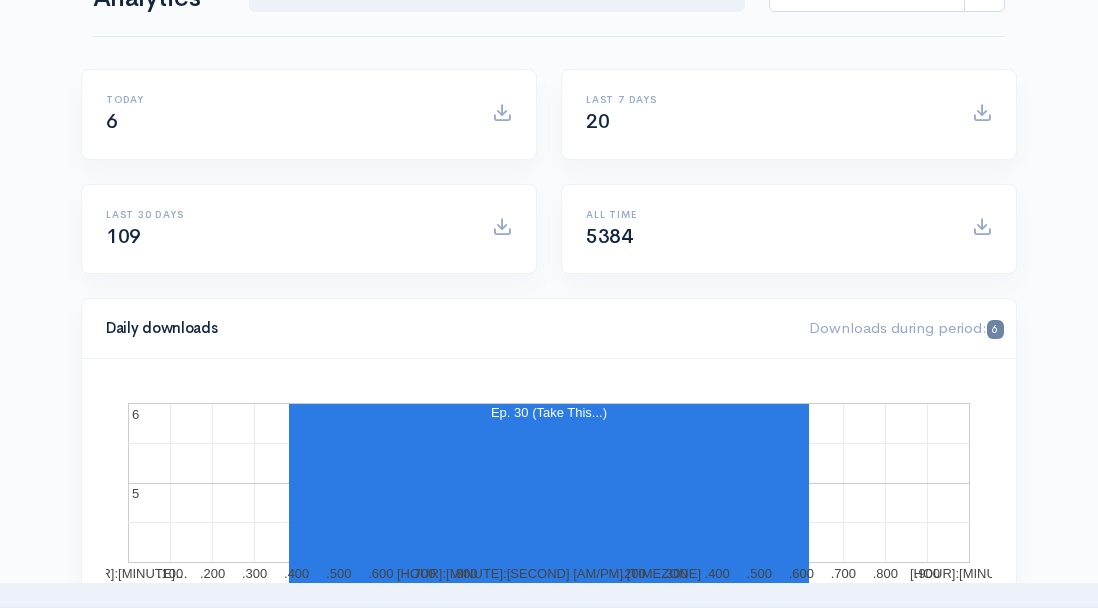 scroll, scrollTop: 0, scrollLeft: 0, axis: both 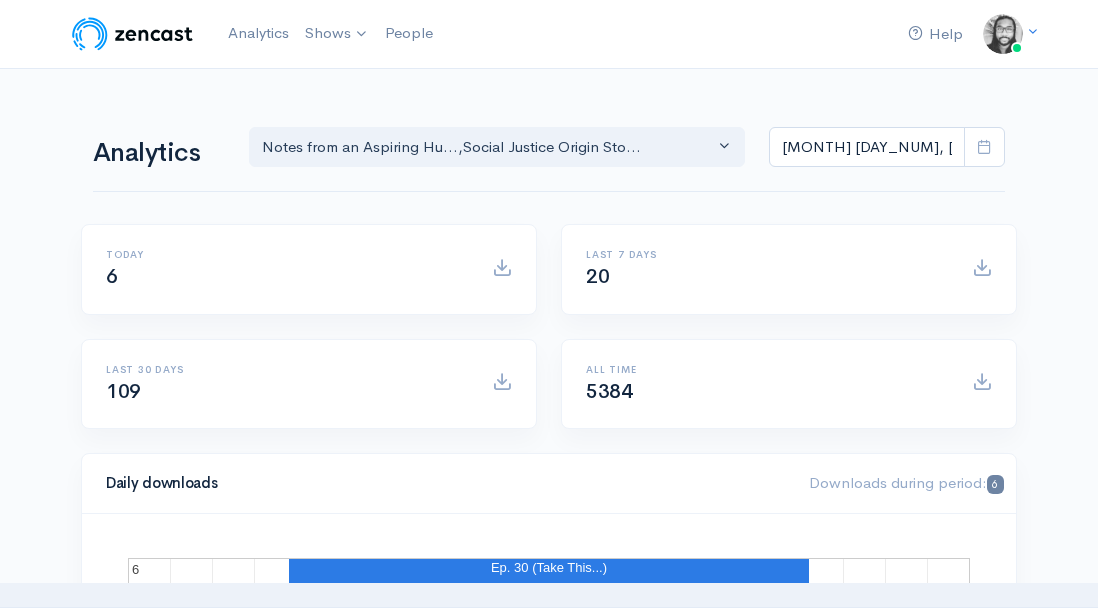 click on "Help
Notifications
View all
Your profile   Team settings     Default team   Current     Logout
Analytics
Shows
Social Justice Origin Stories
Notes from an Aspiring Humanitarian
Add a new show
People
Analytics
Notes from an Aspiring Hu... Social Justice Origin Sto... Notes from an Aspiring Hu... ,  Social Justice Origin Sto...     Jul 9, 2025 - Jul 9, 2025
Today
6
Last 7 days
20
Last 30 days
109
All time
5384       6   5" at bounding box center [549, 1273] 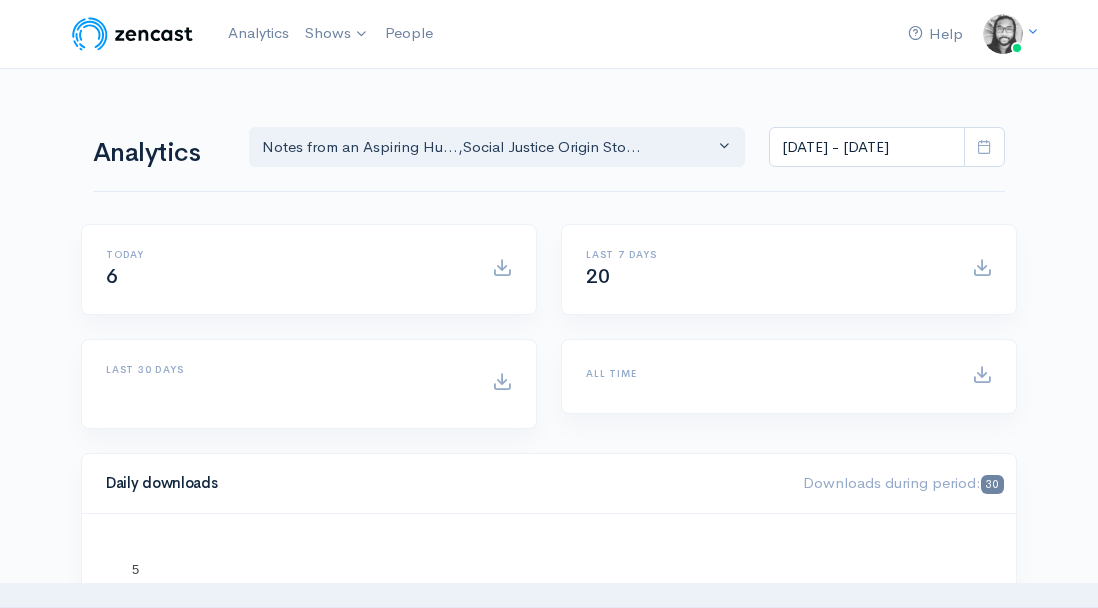 scroll, scrollTop: 0, scrollLeft: 0, axis: both 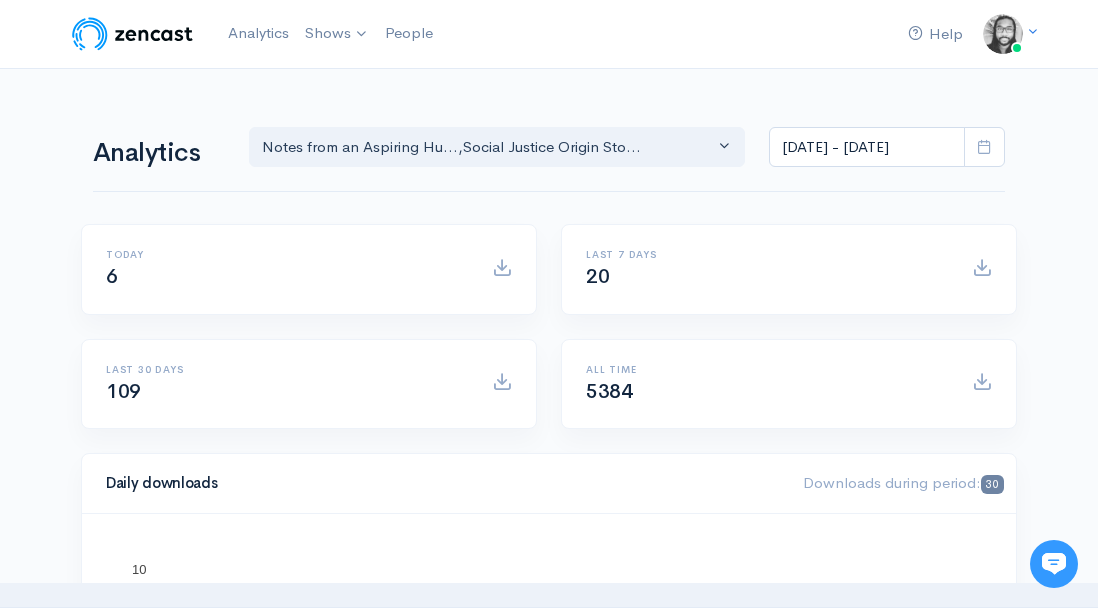 click on "[MONTH] 26, 2025 - [MONTH] 9, 2025" at bounding box center (549, 1418) 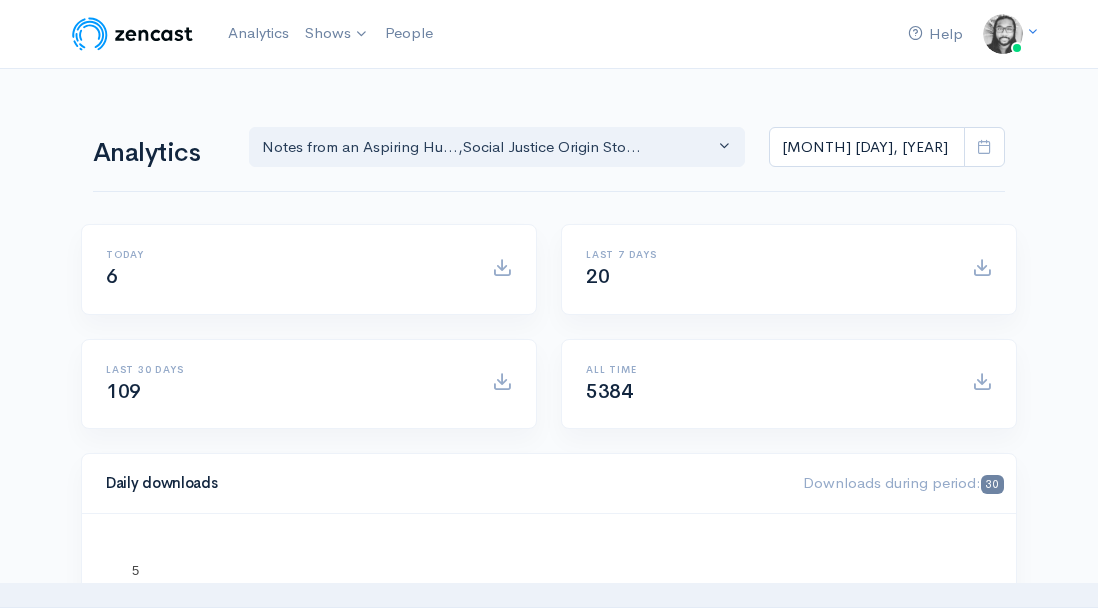 scroll, scrollTop: 0, scrollLeft: 0, axis: both 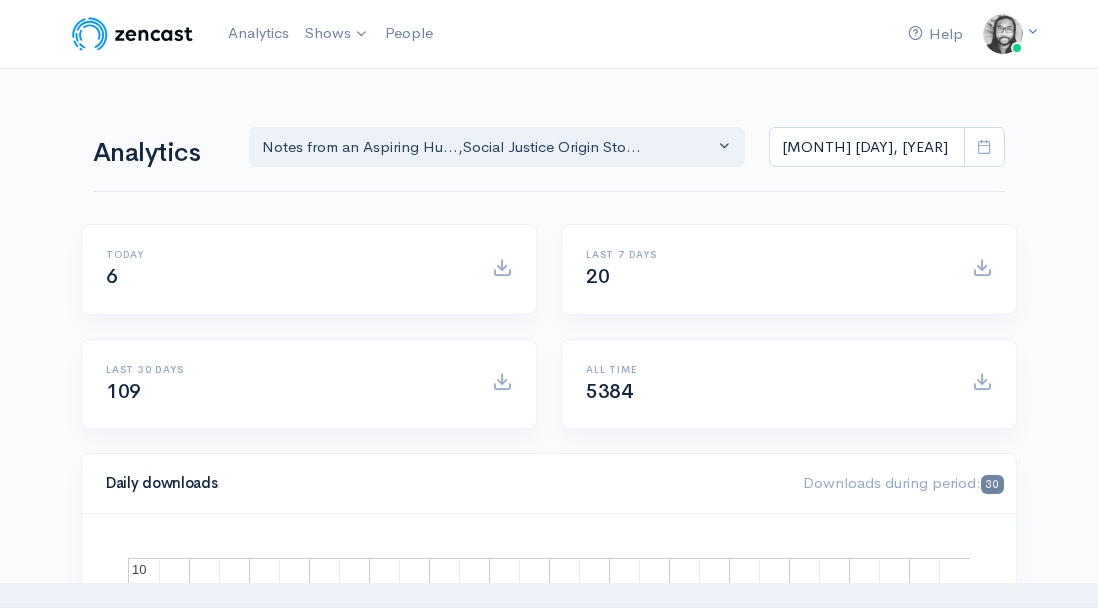 click on "[MONTH] 26, 2025 - [MONTH] 9, 2025" at bounding box center [549, 1418] 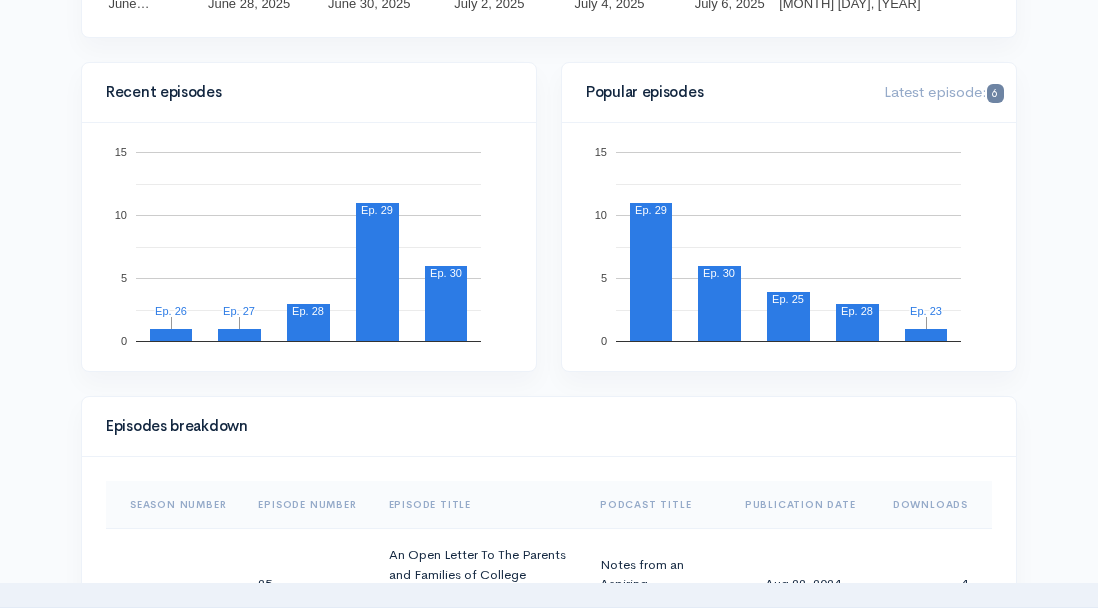 scroll, scrollTop: 738, scrollLeft: 0, axis: vertical 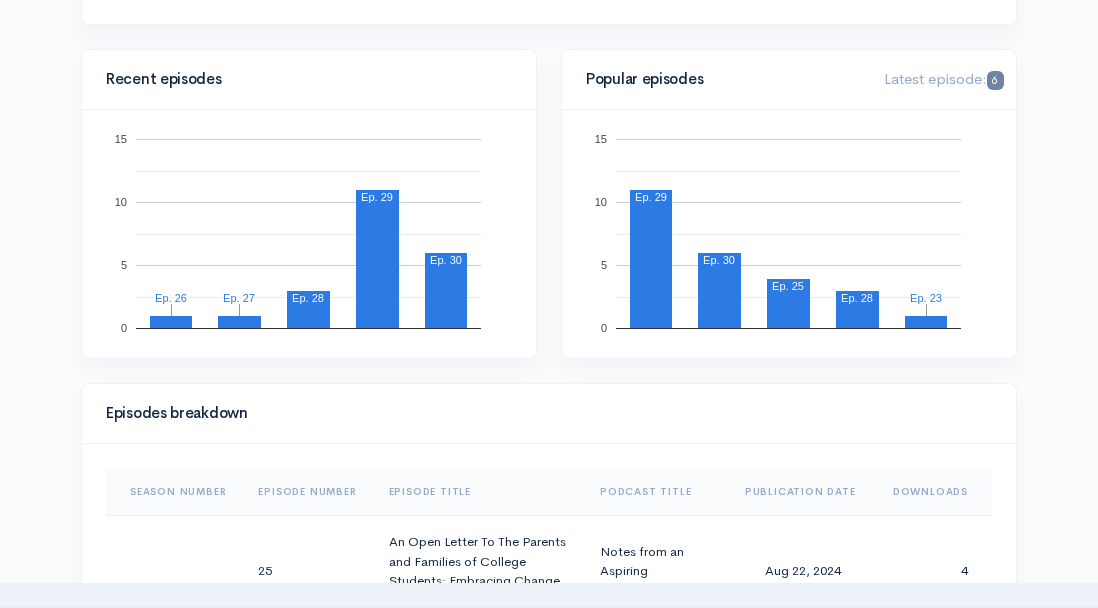 click on "Help
Notifications
View all
Your profile   Team settings     Default team   Current     Logout
Analytics
Shows
Social Justice Origin Stories
Notes from an Aspiring Humanitarian
Add a new show
People
Analytics
Notes from an Aspiring Hu... Social Justice Origin Sto... Notes from an Aspiring Hu... ,  Social Justice Origin Sto...     Jun 26, 2025 - Jul 9, 2025
Today
6
Last 7 days
20
Last 30 days
109
All time
5384       30" at bounding box center (549, 680) 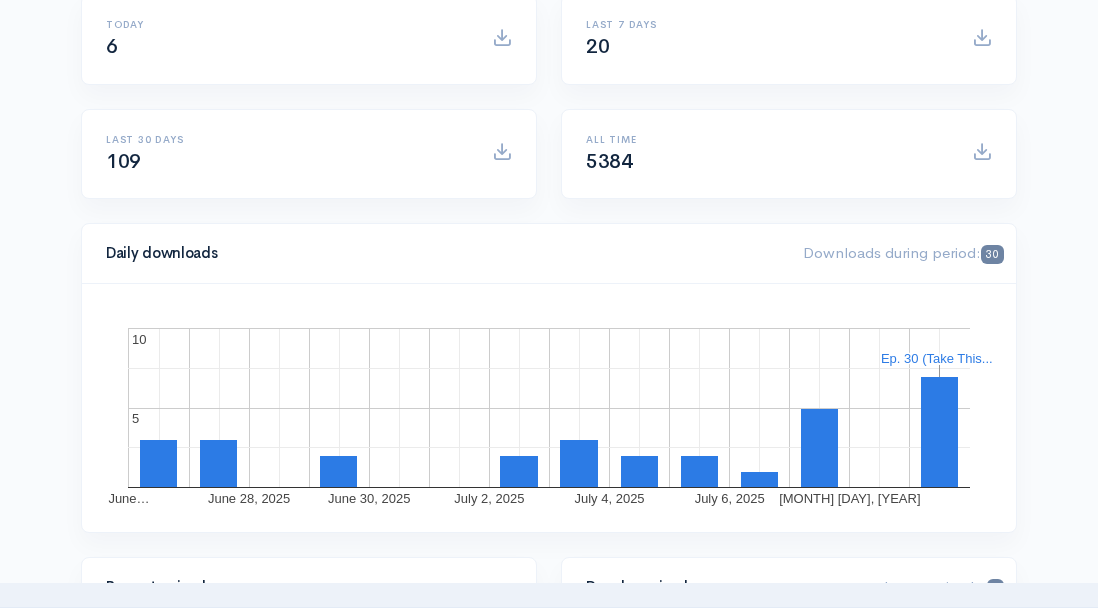 scroll, scrollTop: 0, scrollLeft: 0, axis: both 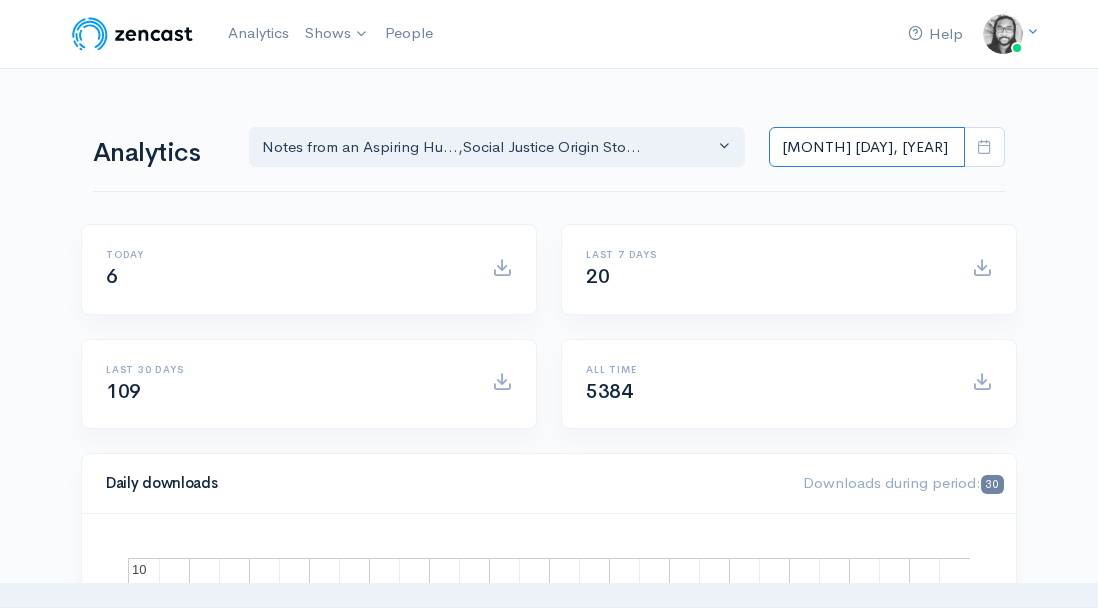 click on "Jun 26, 2025 - Jul 9, 2025" at bounding box center [867, 147] 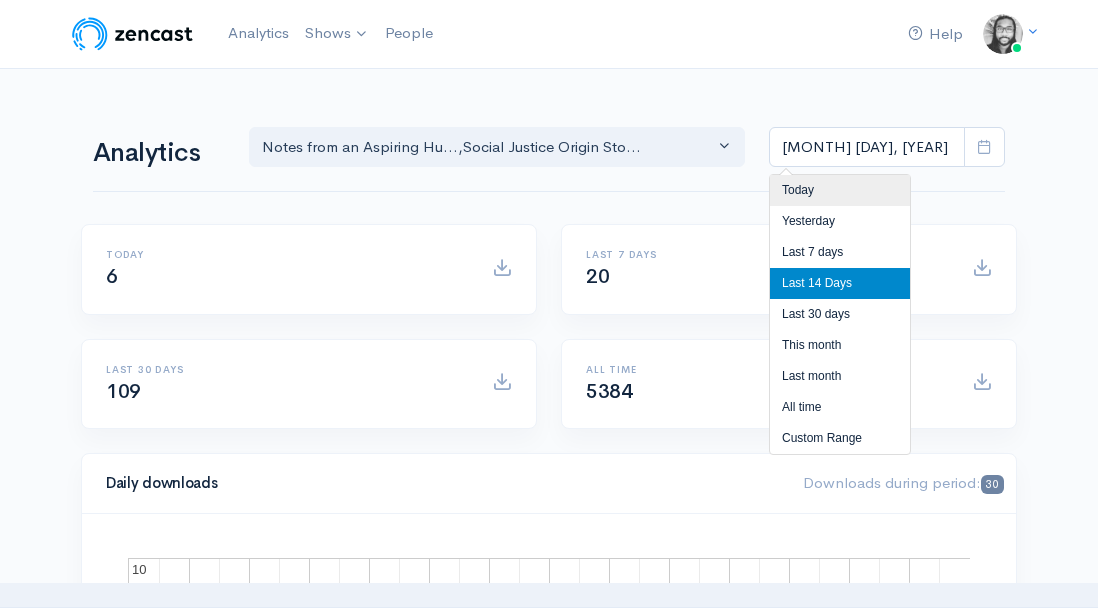 click on "Today" at bounding box center [840, 190] 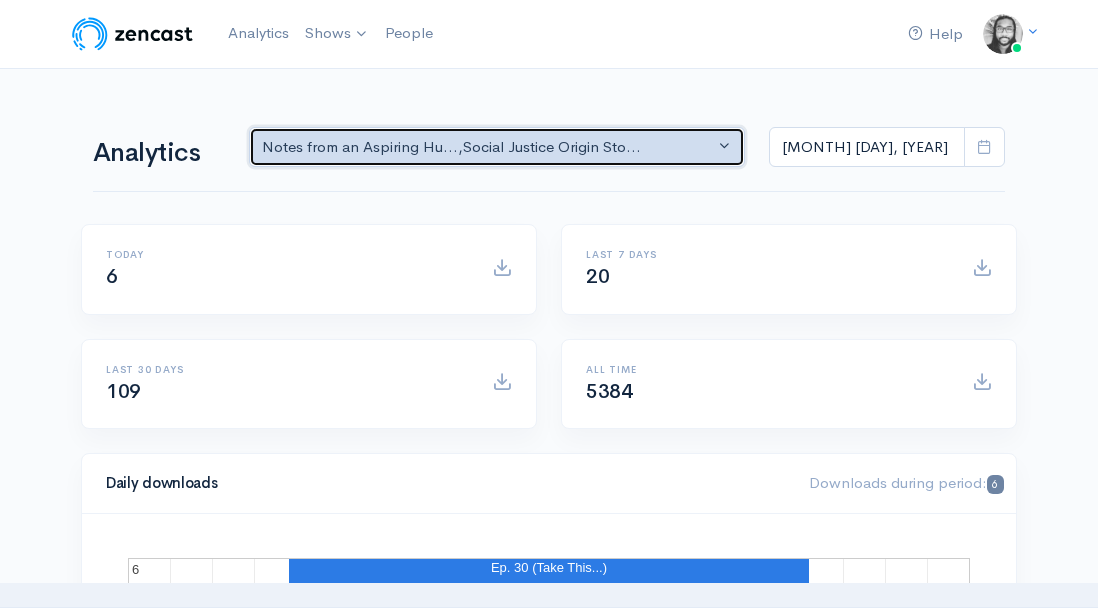 click on "Notes from an Aspiring Hu... ,  Social Justice Origin Sto..." at bounding box center (497, 147) 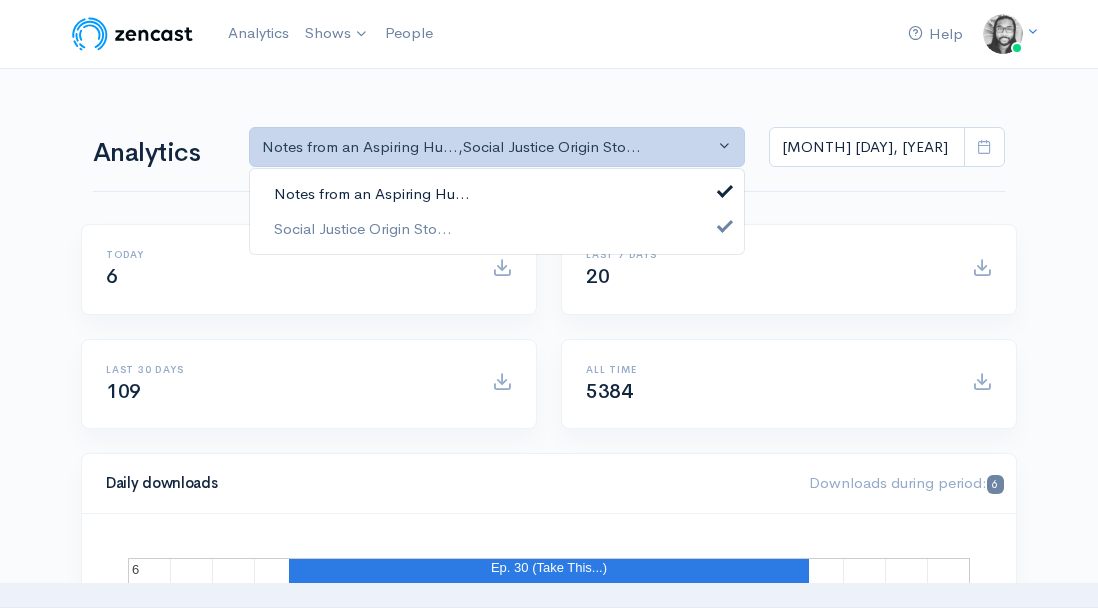 click on "Notes from an Aspiring Hu..." at bounding box center [497, 194] 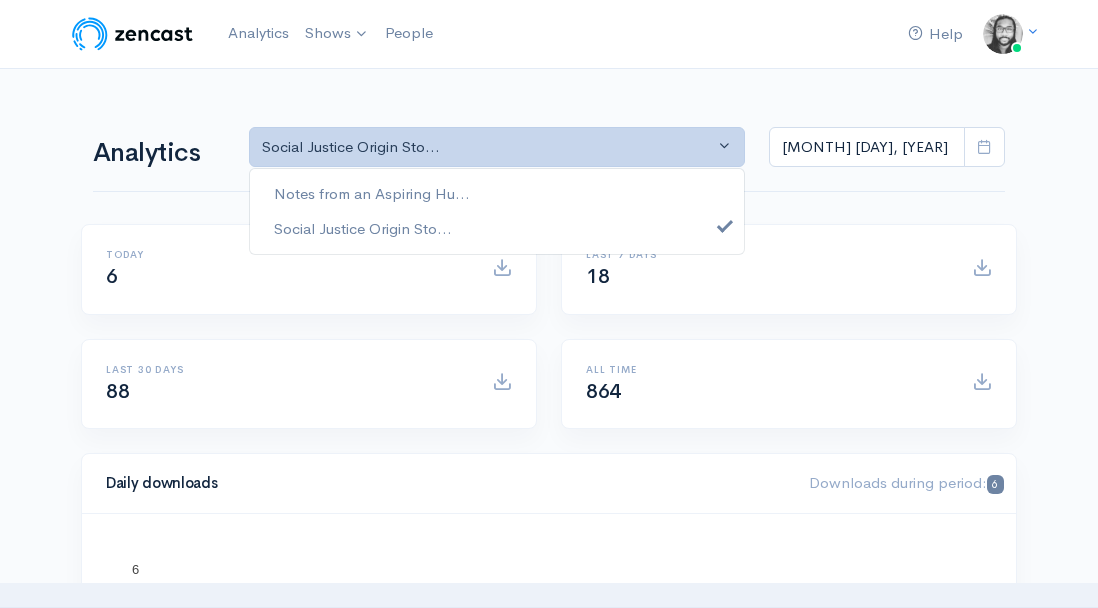 click on "Help
Notifications
View all
Your profile   Team settings     Default team   Current     Logout
Analytics
Shows
Social Justice Origin Stories
Notes from an Aspiring Humanitarian
Add a new show
People
Analytics
Notes from an Aspiring Hu... Social Justice Origin Sto... Social Justice Origin Sto...   Notes from an Aspiring Hu... Social Justice Origin Sto...   Jul 9, 2025 - Jul 9, 2025
Today
6
Last 7 days
18
Last 30 days
88       864
Daily downloads
6   .100 5" at bounding box center [549, 1273] 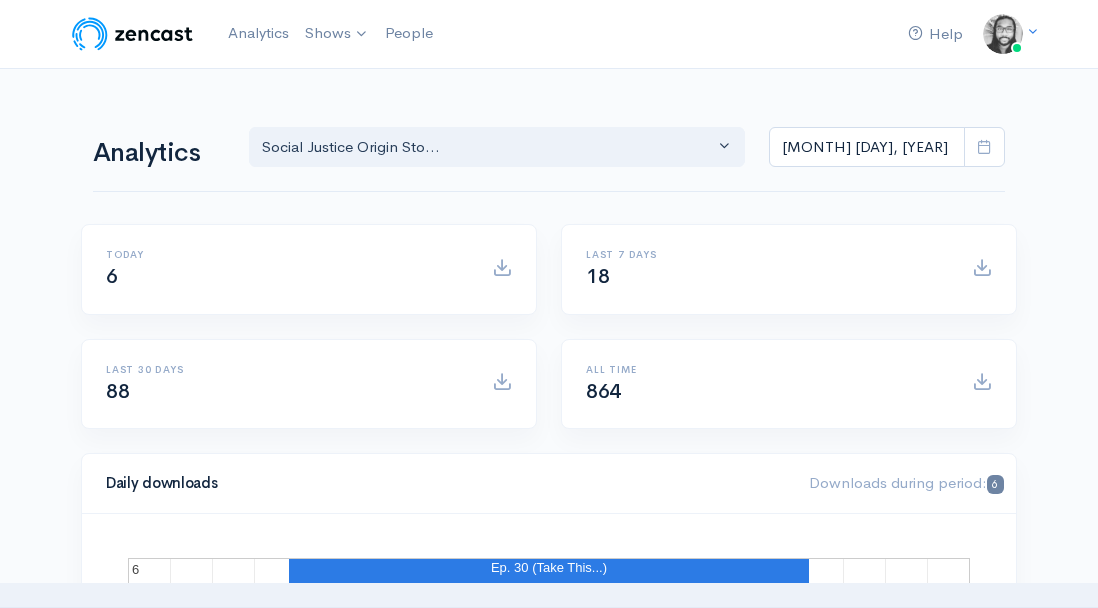 click on "Help
Notifications
View all
Your profile   Team settings     Default team   Current     Logout
Analytics
Shows
Social Justice Origin Stories
Notes from an Aspiring Humanitarian
Add a new show
People
Analytics
Notes from an Aspiring Hu... Social Justice Origin Sto... Social Justice Origin Sto...   Notes from an Aspiring Hu... Social Justice Origin Sto...   Jul 9, 2025 - Jul 9, 2025
Today
6
Last 7 days
18
Last 30 days
88       864
Daily downloads
6   .100 5" at bounding box center [549, 1273] 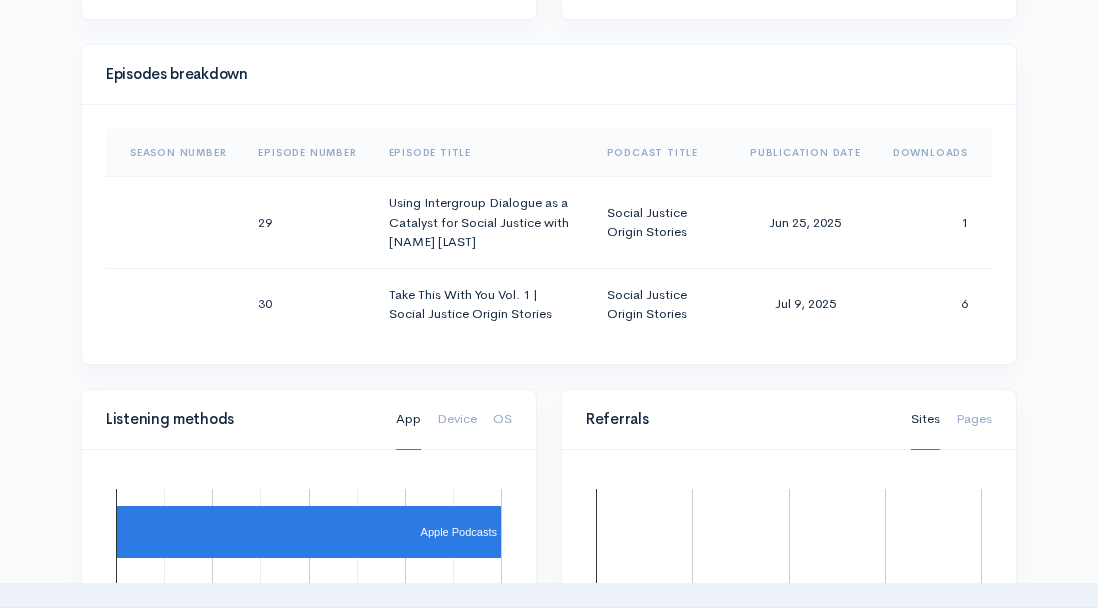 scroll, scrollTop: 1312, scrollLeft: 0, axis: vertical 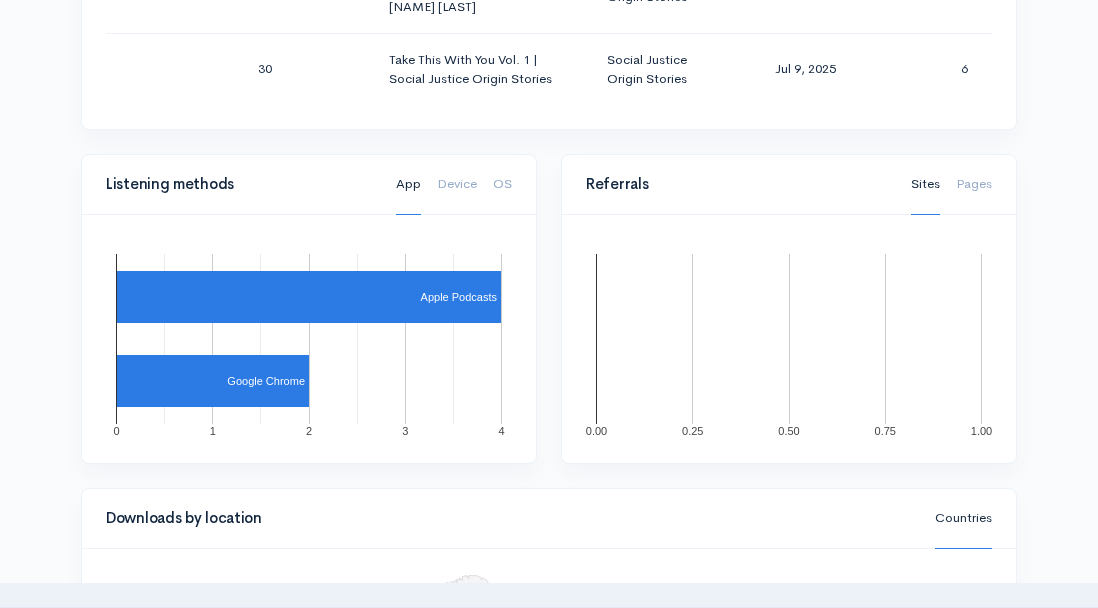 click on "Help
Notifications
View all
Your profile   Team settings     Default team   Current     Logout
Analytics
Shows
Social Justice Origin Stories
Notes from an Aspiring Humanitarian
Add a new show
People
Analytics
Notes from an Aspiring Hu... Social Justice Origin Sto... Social Justice Origin Sto...   Notes from an Aspiring Hu... Social Justice Origin Sto...   Jul 9, 2025 - Jul 9, 2025
Today
6
Last 7 days
18
Last 30 days
88       864
Daily downloads
6   .100 5" at bounding box center (549, -39) 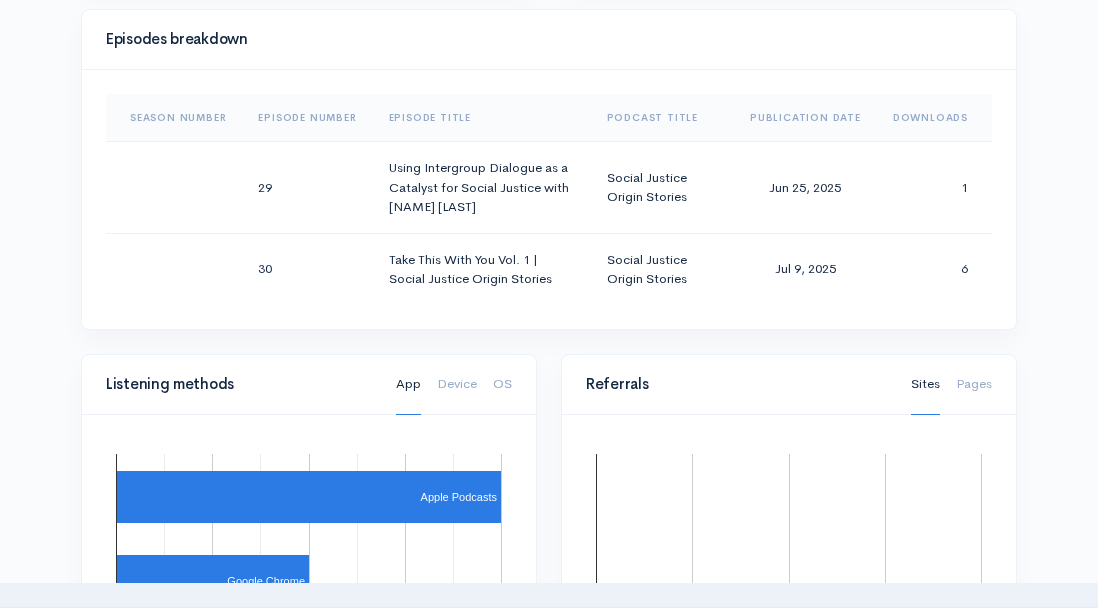 scroll, scrollTop: 1073, scrollLeft: 0, axis: vertical 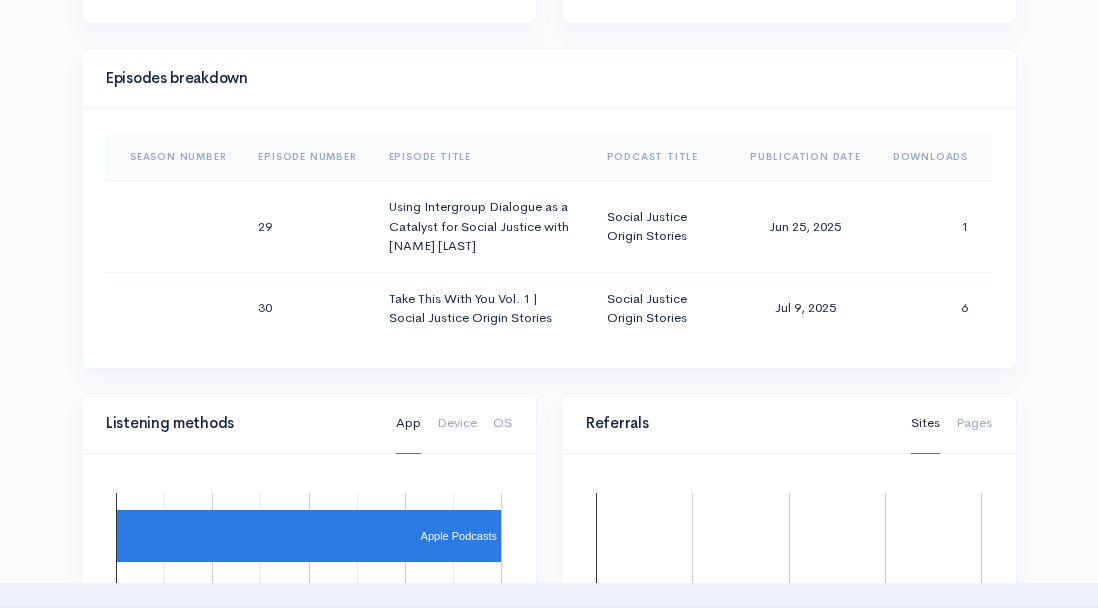 click on "Help
Notifications
View all
Your profile   Team settings     Default team   Current     Logout
Analytics
Shows
Social Justice Origin Stories
Notes from an Aspiring Humanitarian
Add a new show
People
Analytics
Notes from an Aspiring Hu... Social Justice Origin Sto... Social Justice Origin Sto...   Notes from an Aspiring Hu... Social Justice Origin Sto...   Jul 9, 2025 - Jul 9, 2025
Today
6
Last 7 days
18
Last 30 days
88       864
Daily downloads
6   .100 5" at bounding box center (549, 200) 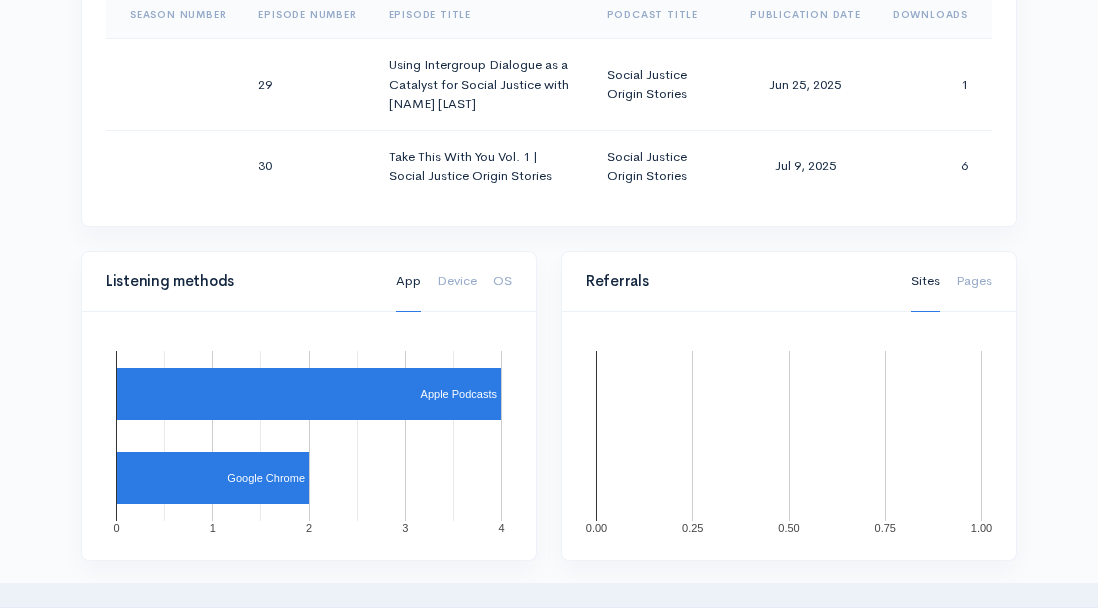 scroll, scrollTop: 1078, scrollLeft: 0, axis: vertical 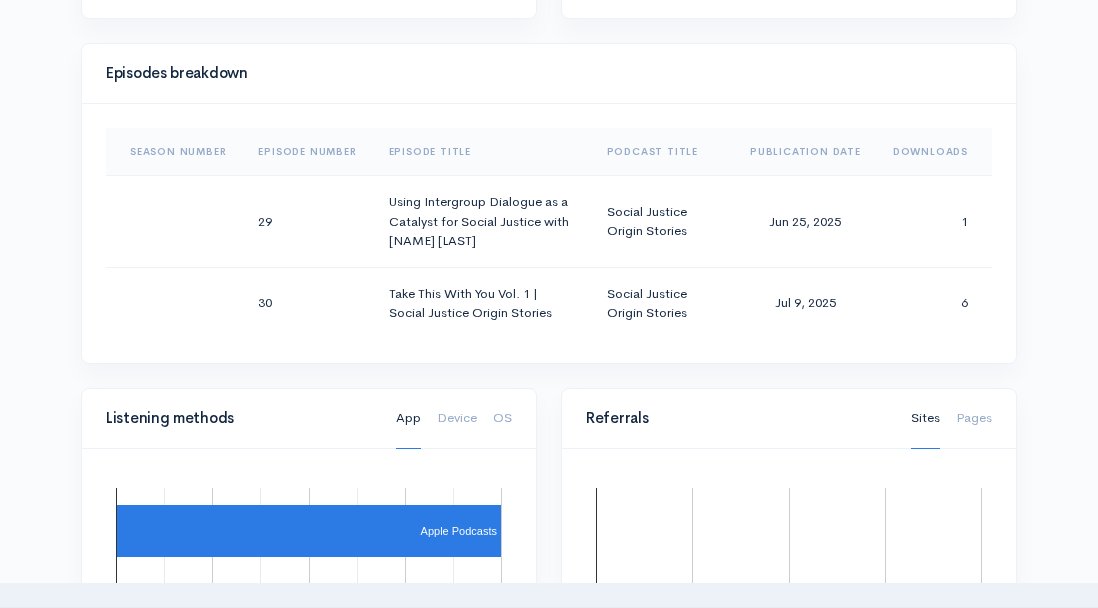 click on "Help
Notifications
View all
Your profile   Team settings     Default team   Current     Logout
Analytics
Shows
Social Justice Origin Stories
Notes from an Aspiring Humanitarian
Add a new show
People
Analytics
Notes from an Aspiring Hu... Social Justice Origin Sto... Social Justice Origin Sto...   Notes from an Aspiring Hu... Social Justice Origin Sto...   Jul 9, 2025 - Jul 9, 2025
Today
6
Last 7 days
18
Last 30 days
88       864
Daily downloads
6   .100 5" at bounding box center [549, 195] 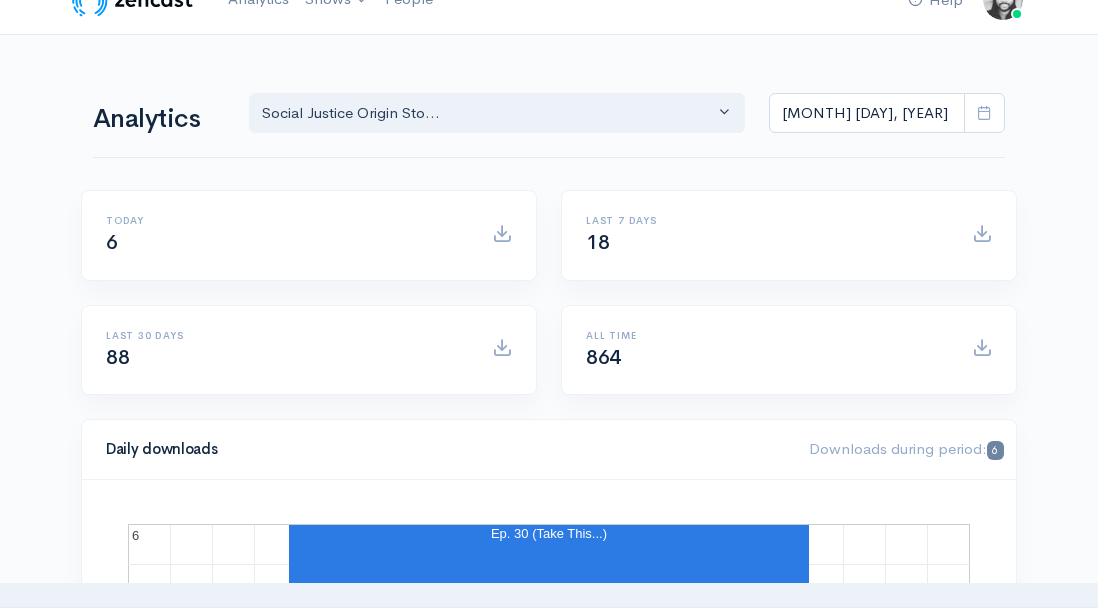 scroll, scrollTop: 0, scrollLeft: 0, axis: both 